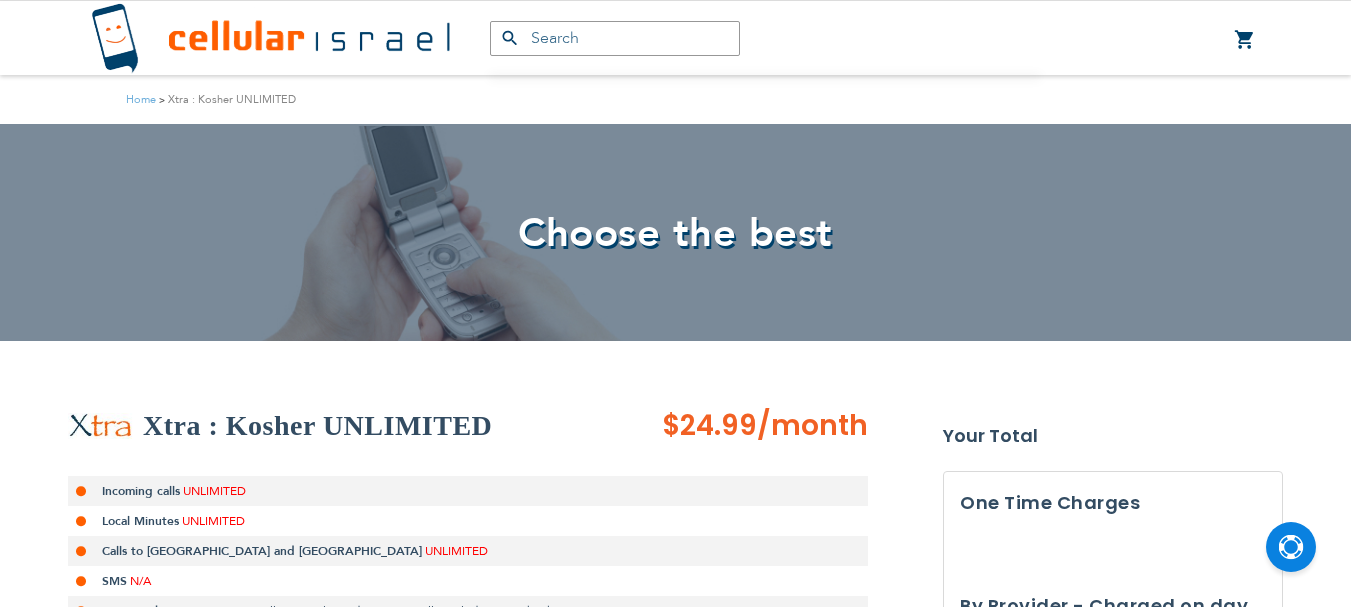 scroll, scrollTop: 0, scrollLeft: 0, axis: both 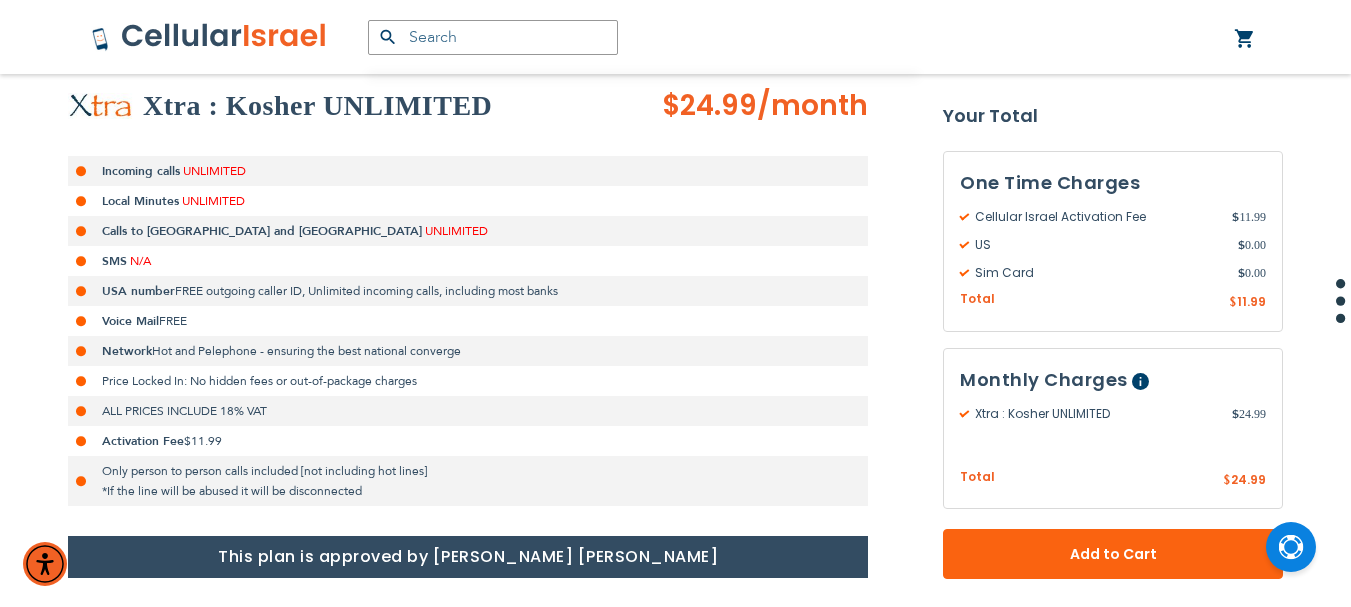 click on "Products
No Result
Menu Account
My Cart" at bounding box center [675, 1983] 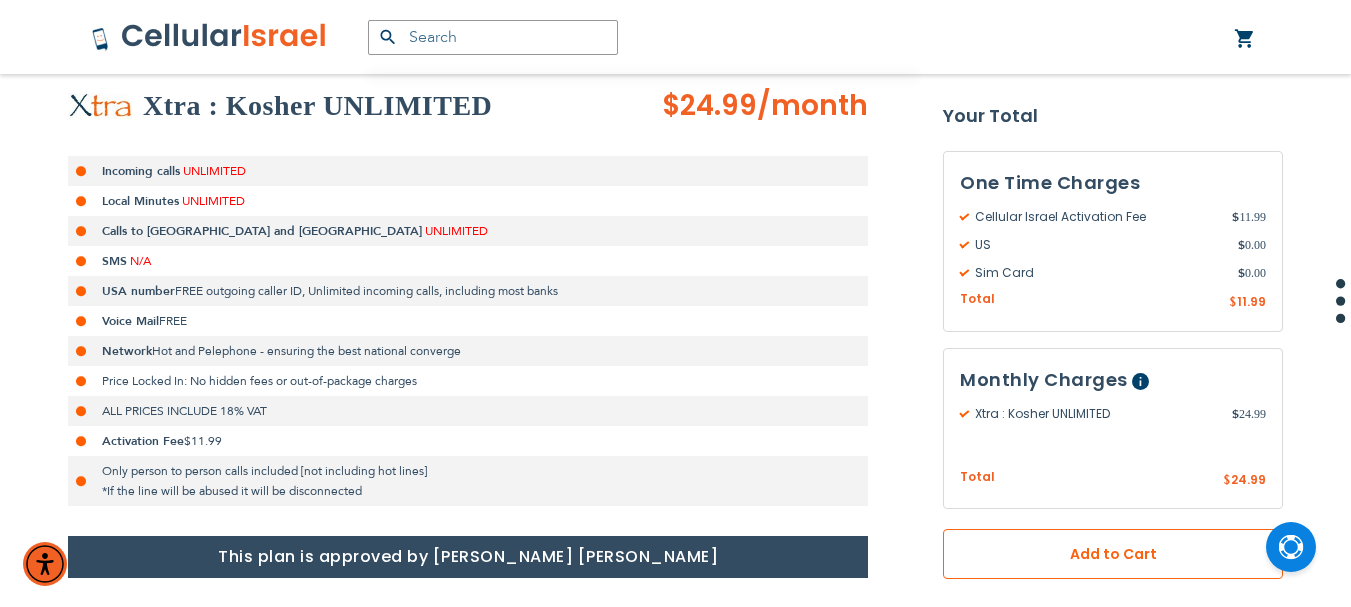 click on "Add to Cart" at bounding box center [1113, 554] 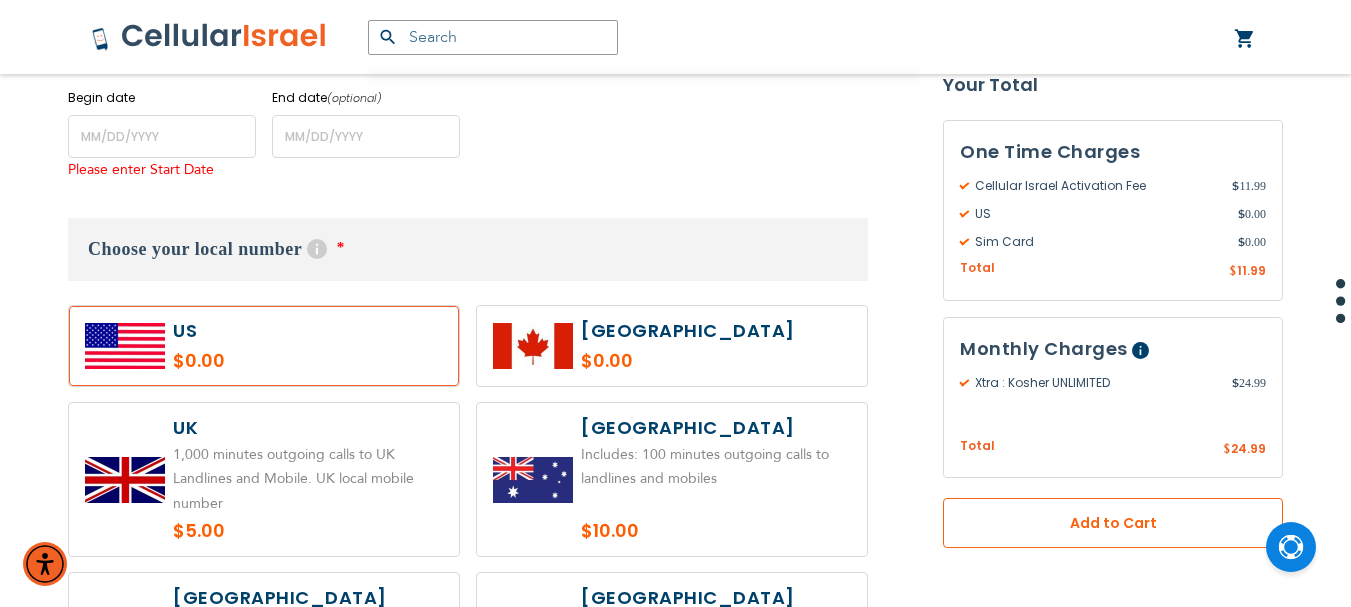 scroll, scrollTop: 943, scrollLeft: 0, axis: vertical 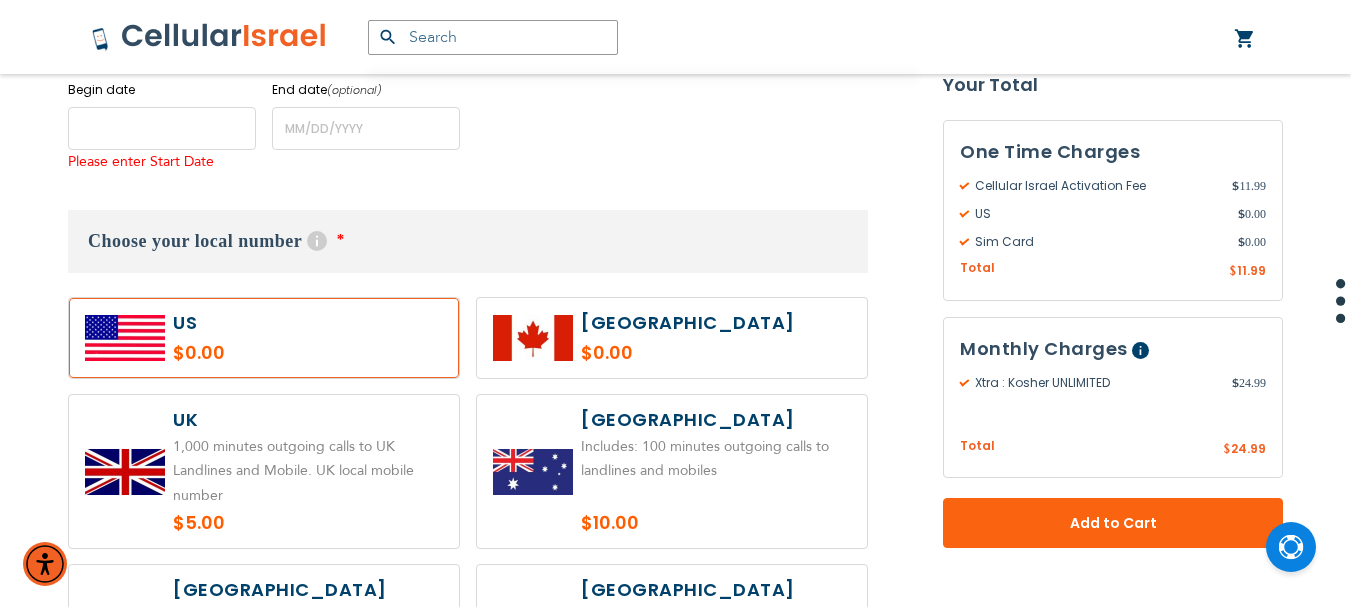 click at bounding box center (162, 128) 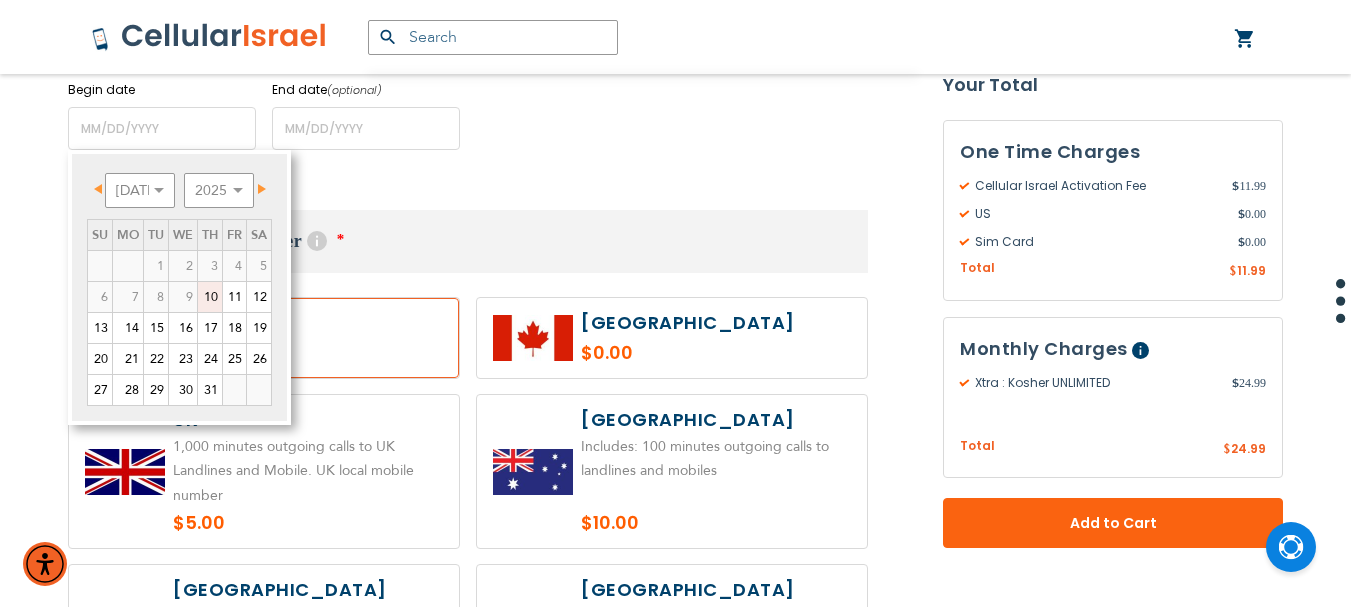 click on "10" at bounding box center (210, 297) 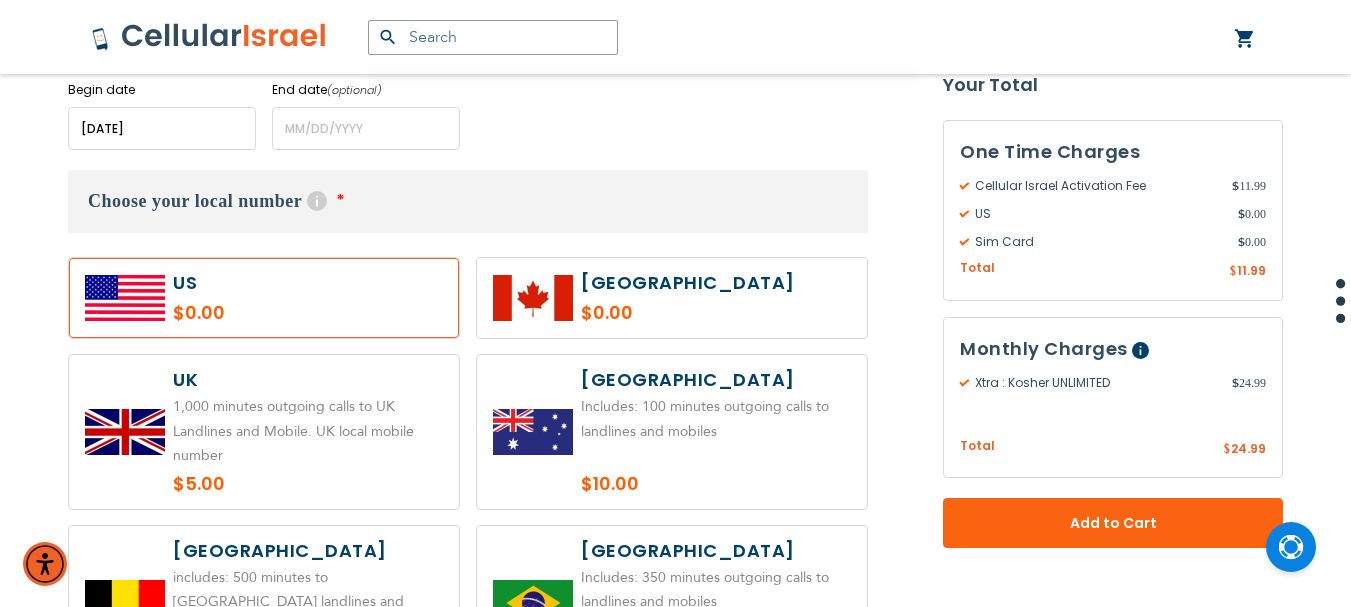 scroll, scrollTop: 1474, scrollLeft: 0, axis: vertical 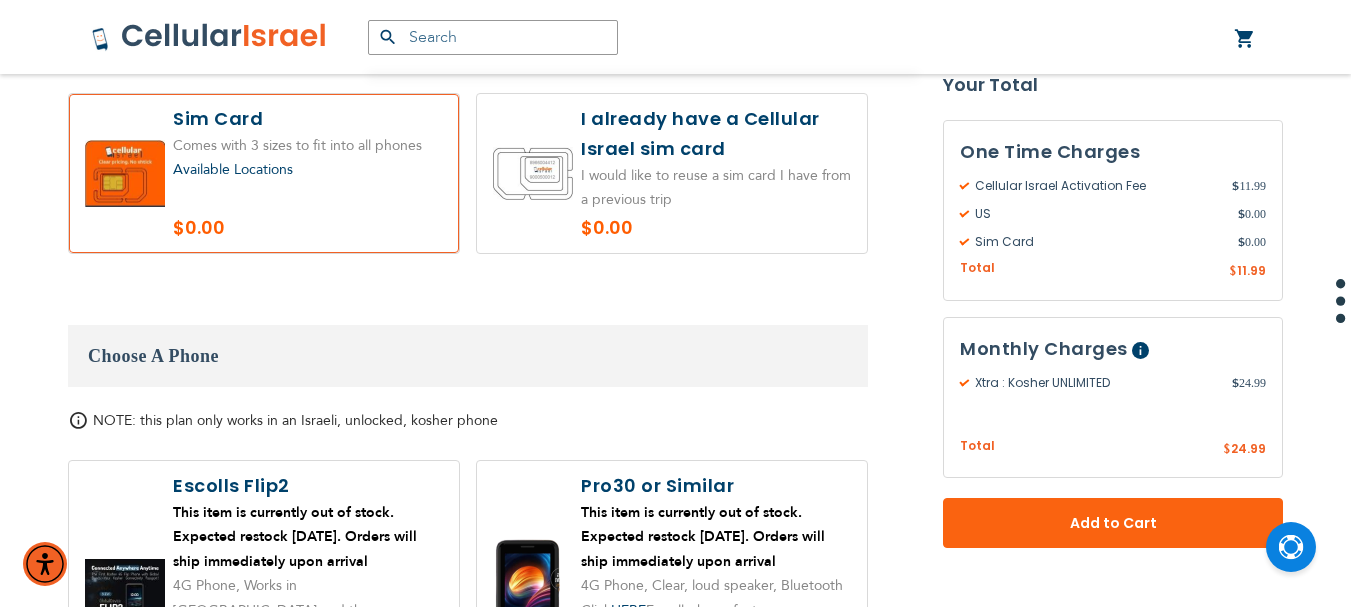 click at bounding box center [672, 173] 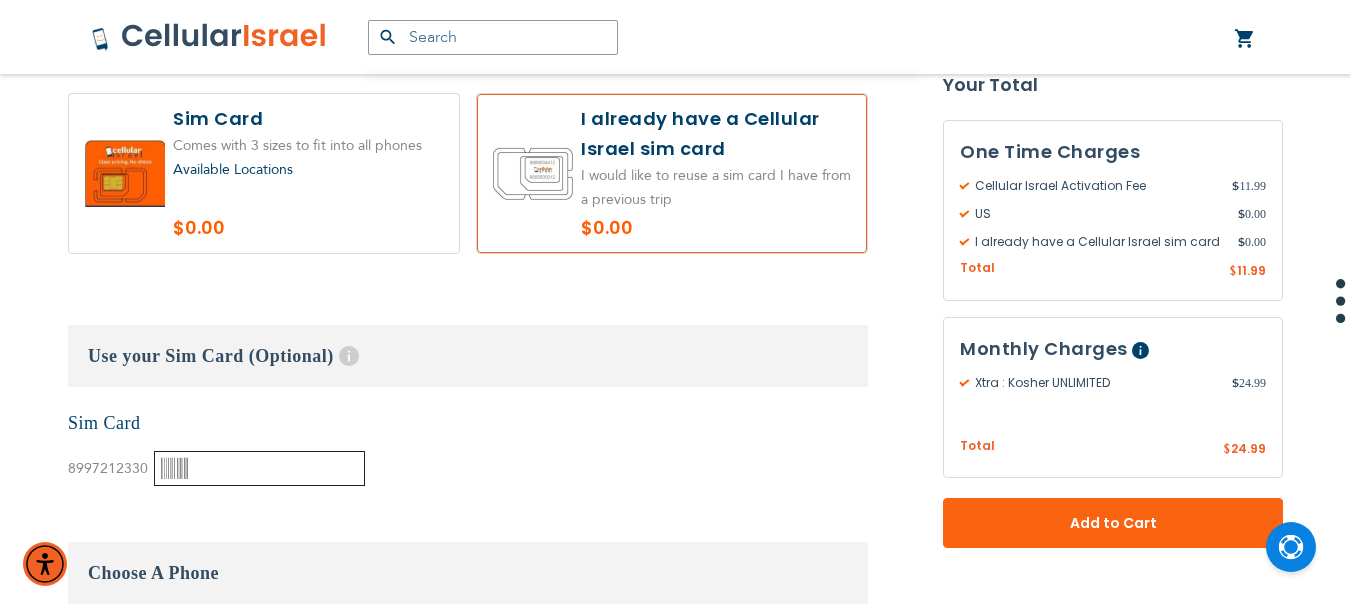 click at bounding box center (259, 468) 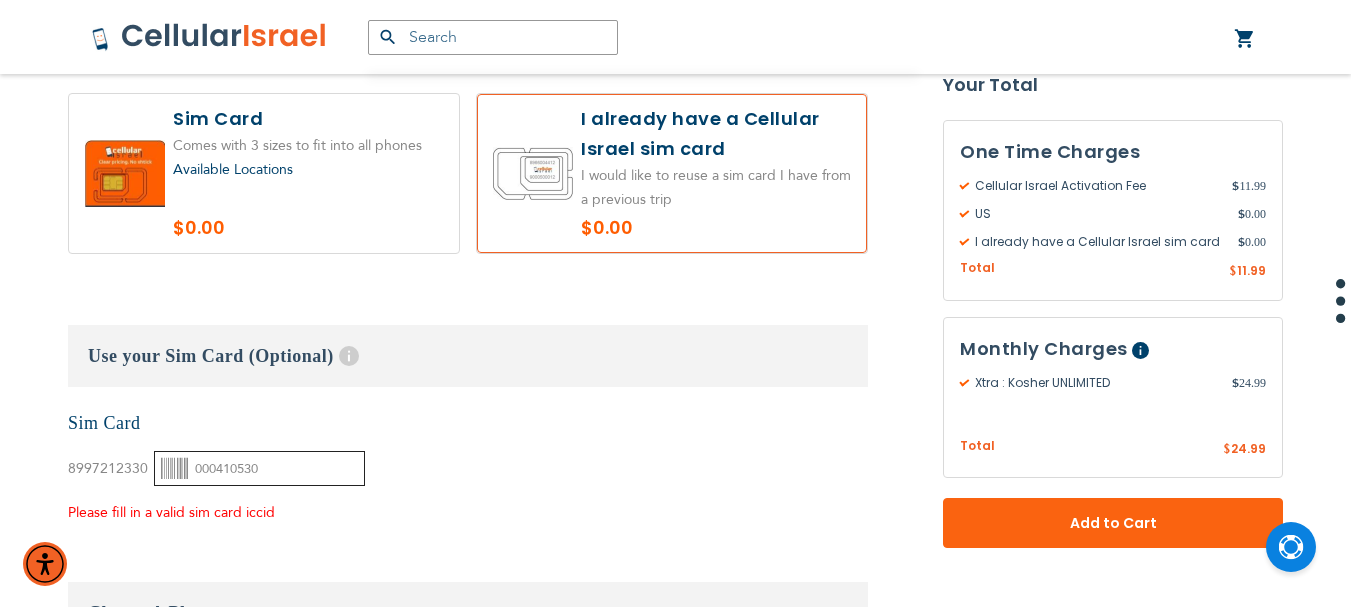 type on "000410530" 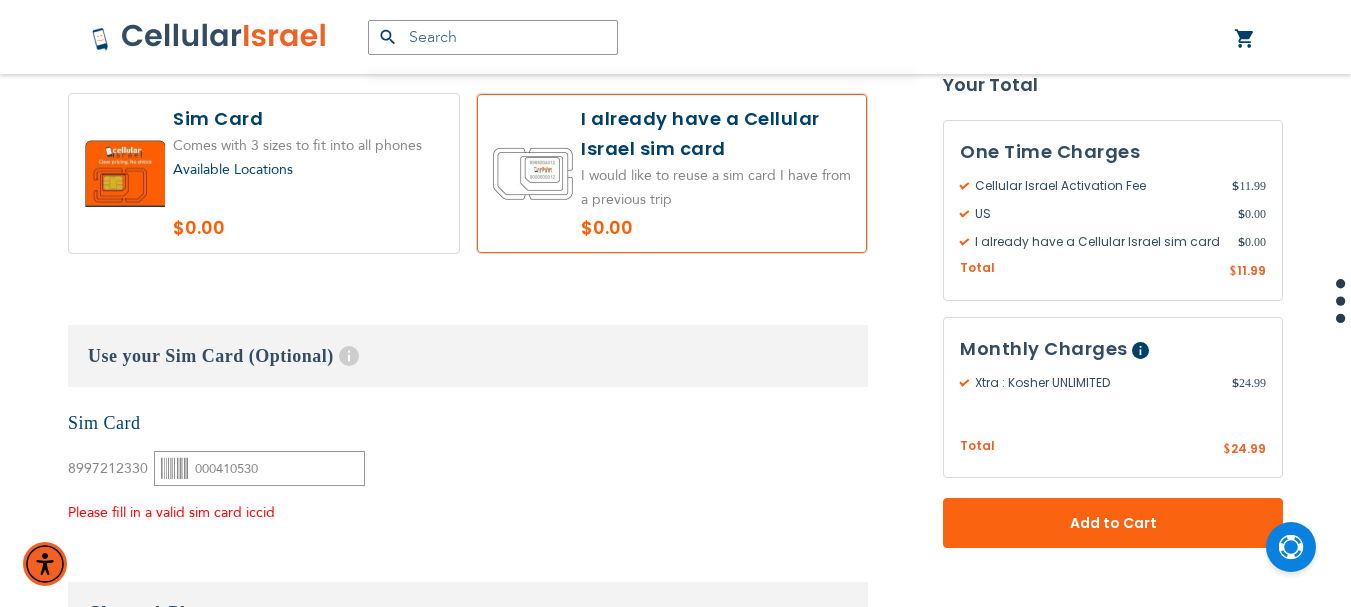 click on "Please fill in a valid sim card iccid" at bounding box center [216, 513] 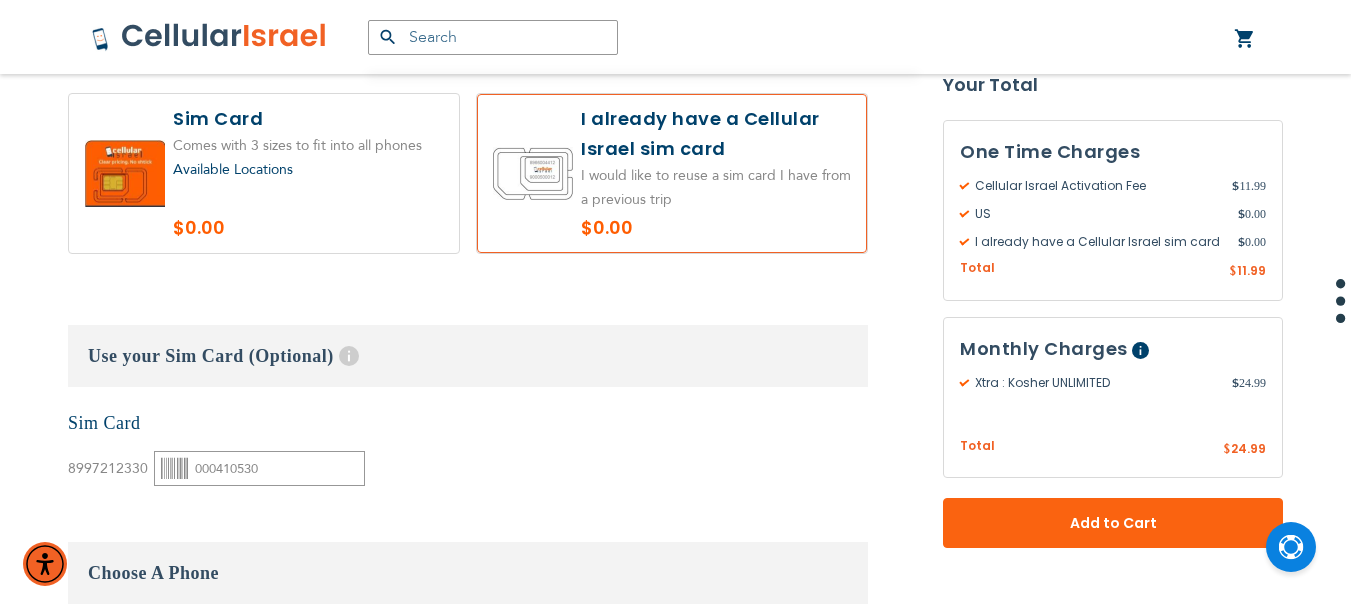 scroll, scrollTop: 2536, scrollLeft: 0, axis: vertical 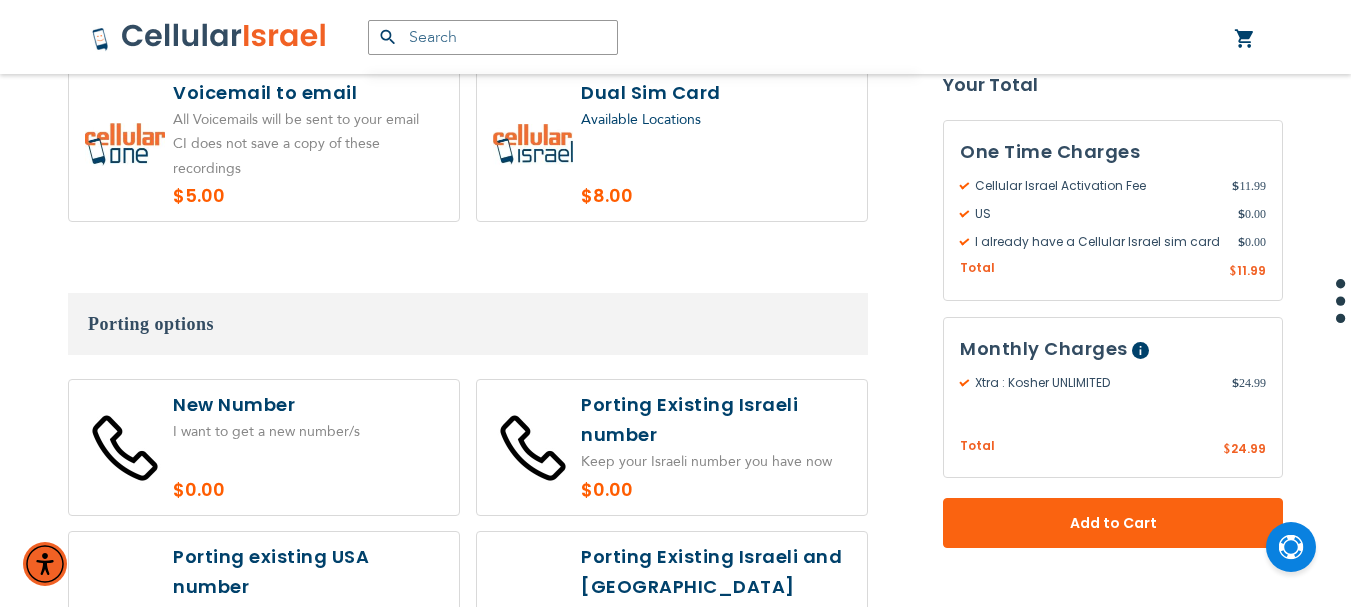 click at bounding box center [672, 447] 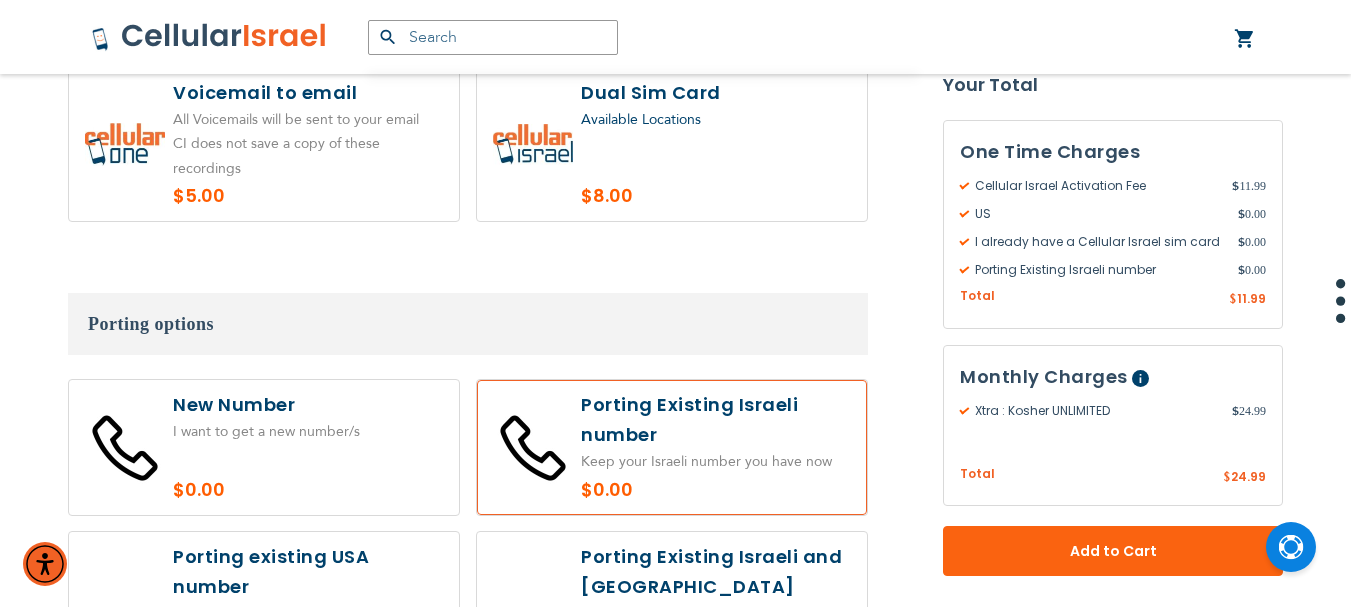 click at bounding box center (672, 648) 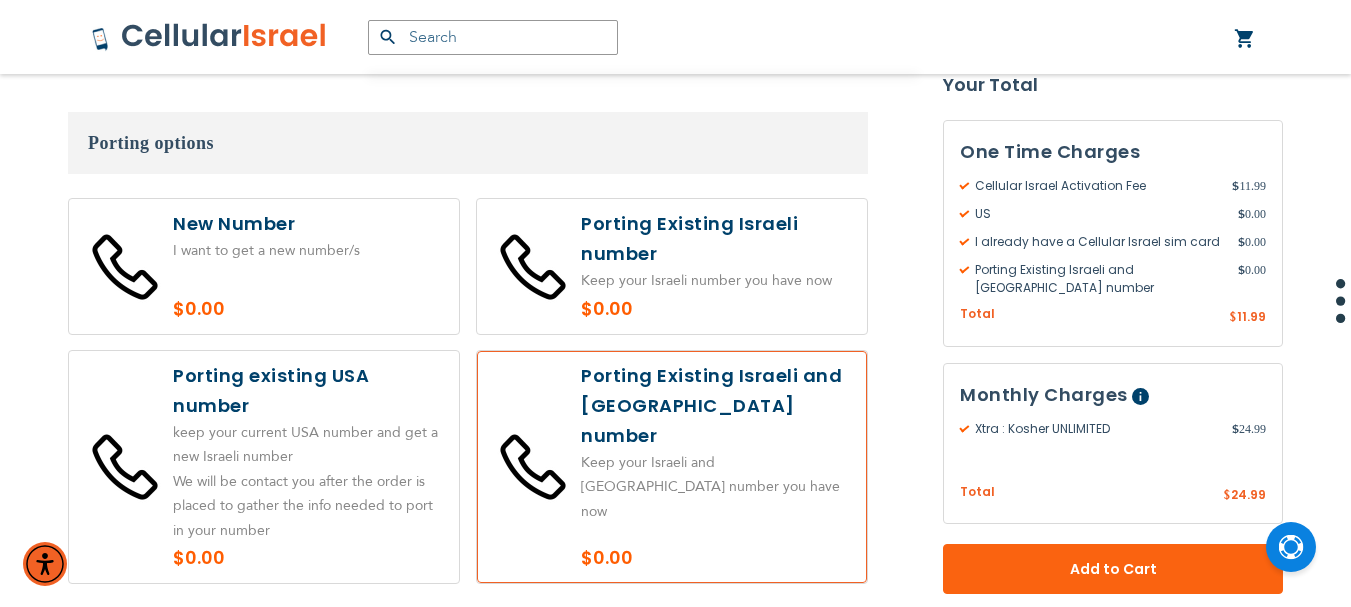 scroll, scrollTop: 3798, scrollLeft: 0, axis: vertical 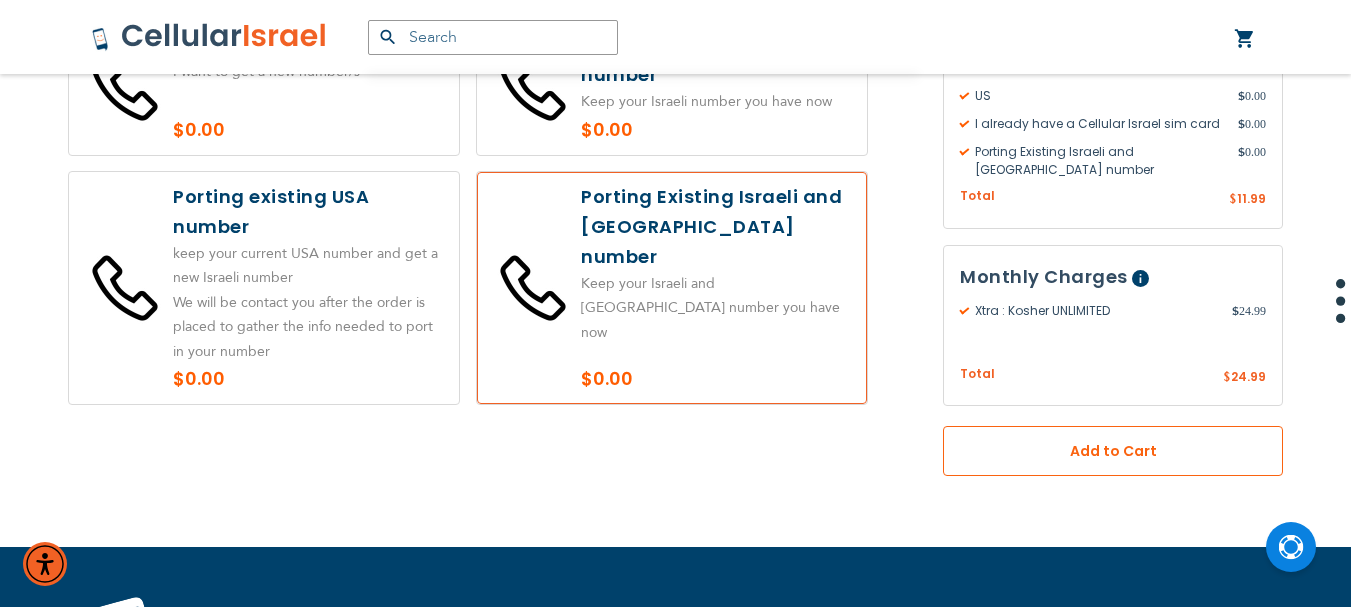 click on "Add to Cart" at bounding box center (1113, 451) 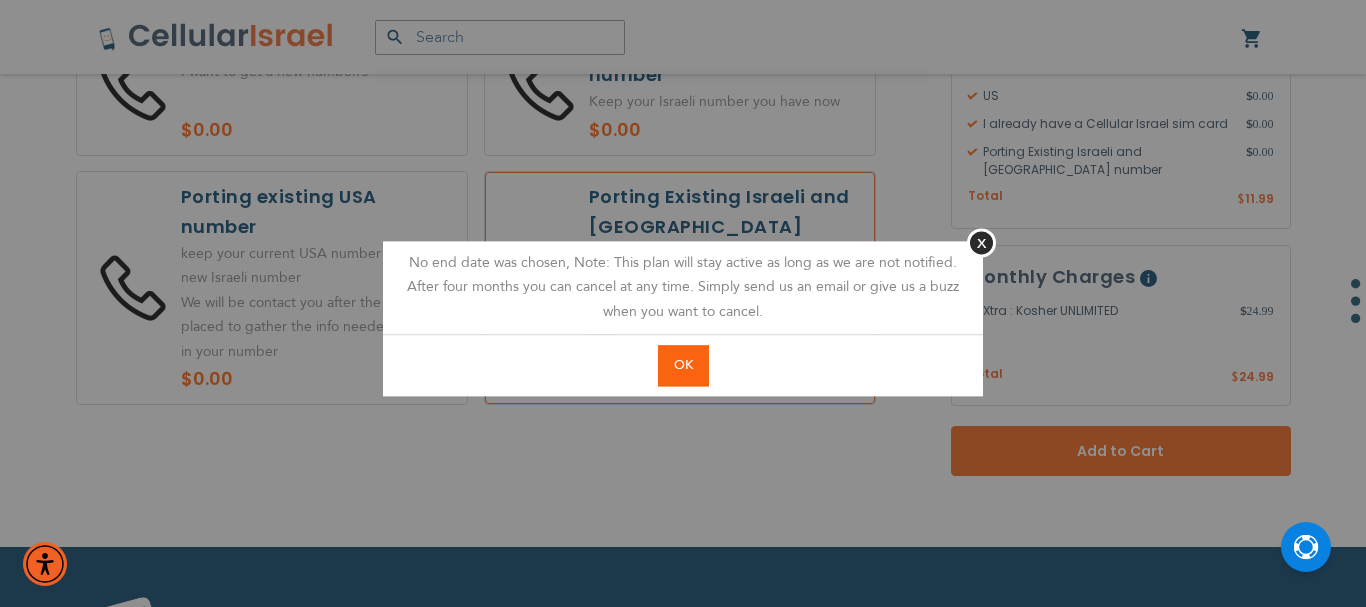 click on "OK" at bounding box center [683, 365] 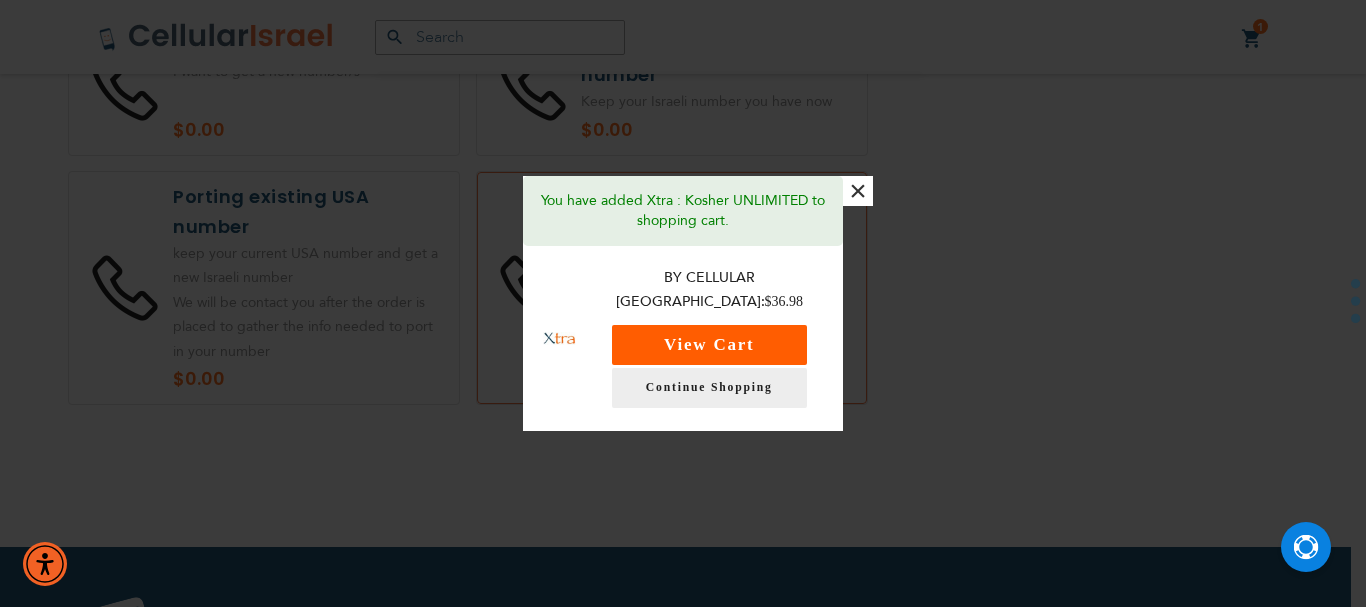 click on "View Cart" at bounding box center [709, 345] 